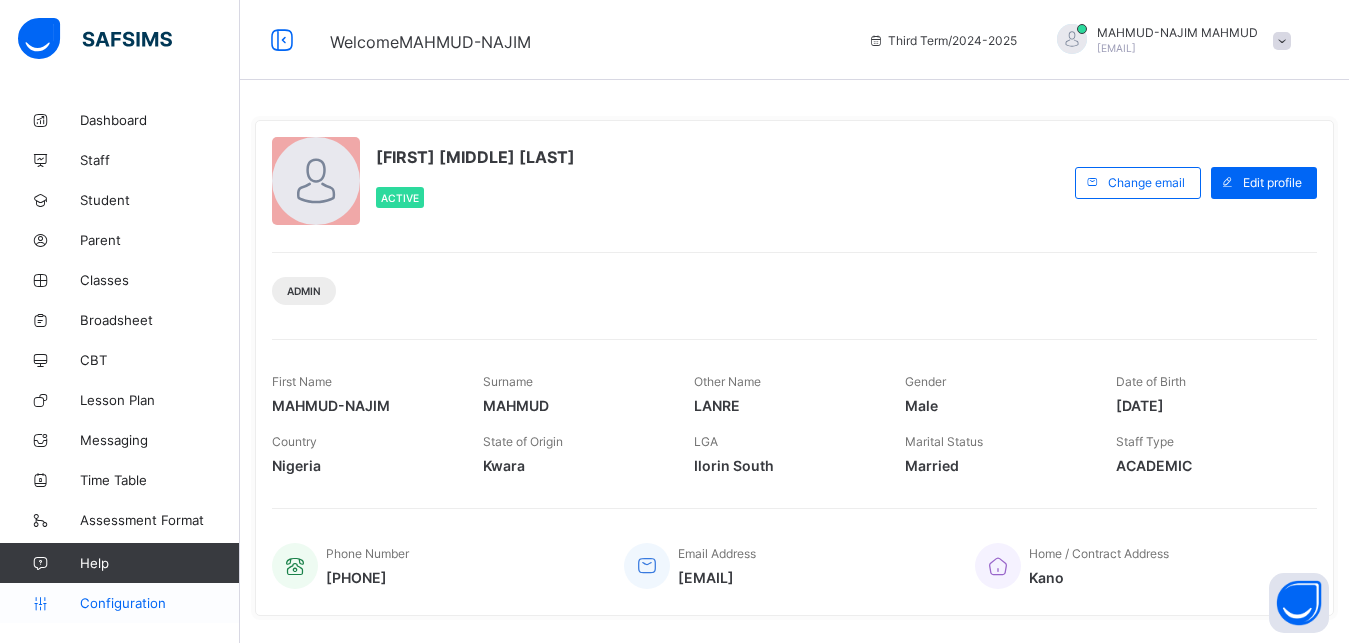 scroll, scrollTop: 0, scrollLeft: 0, axis: both 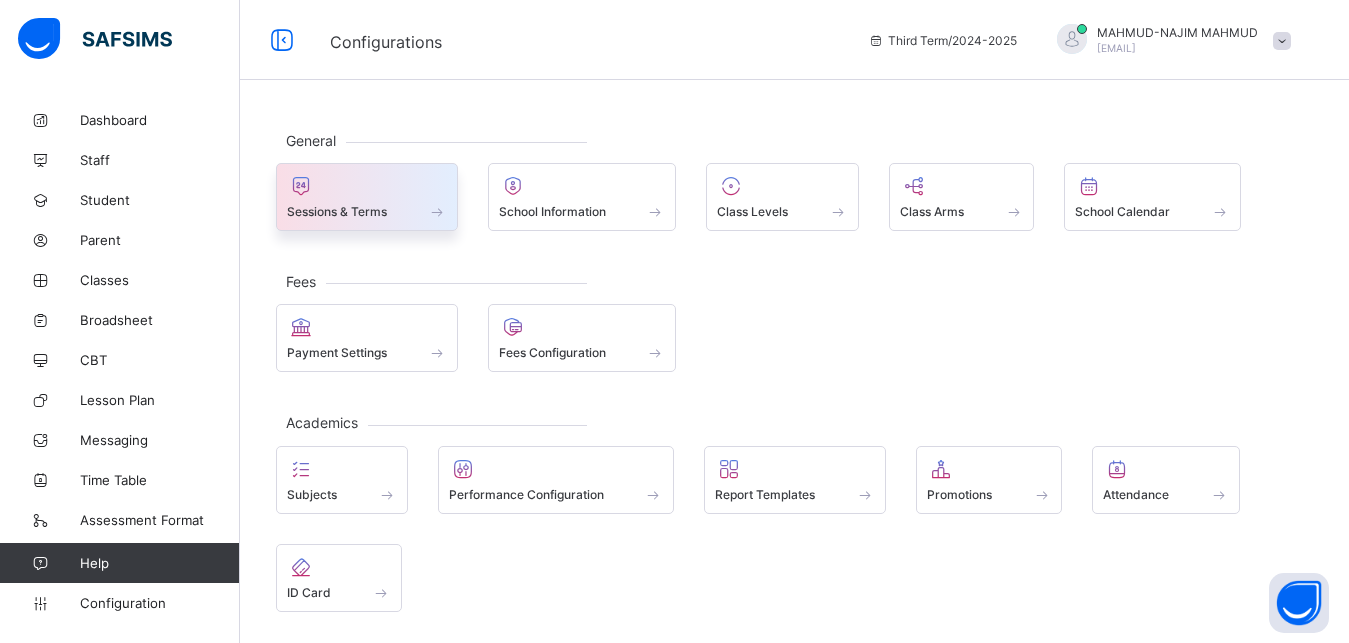 click on "Sessions & Terms" at bounding box center (367, 211) 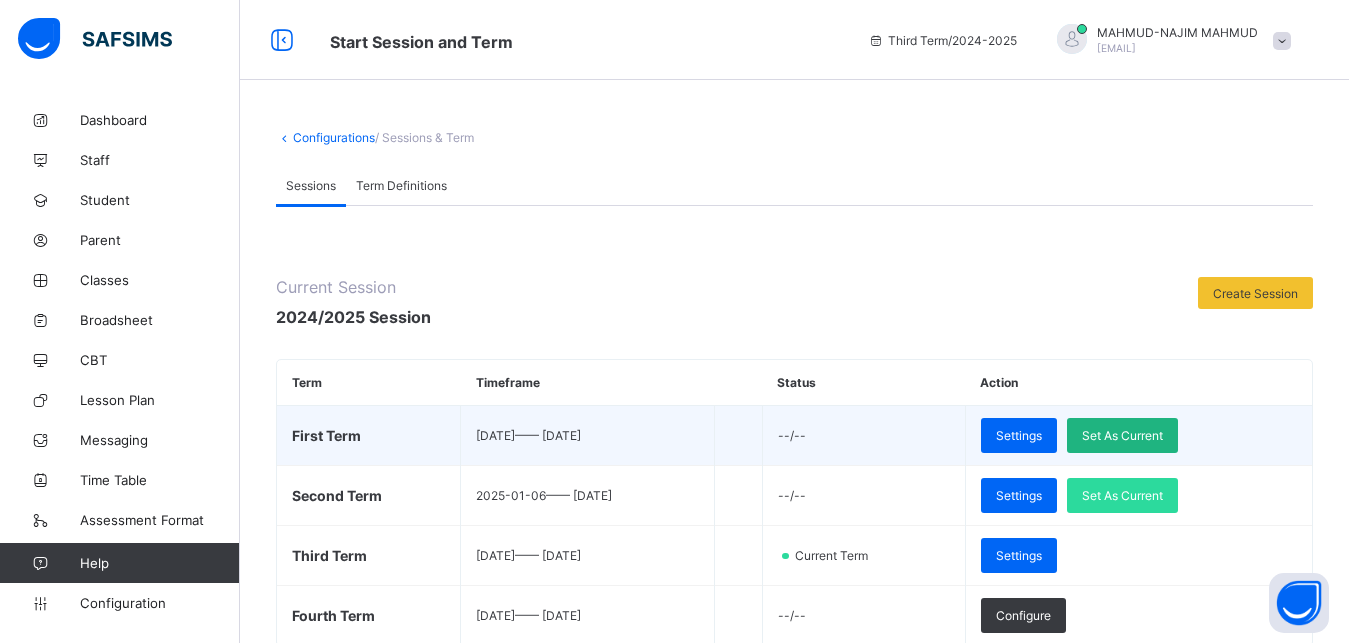 click on "Set As Current" at bounding box center (1122, 435) 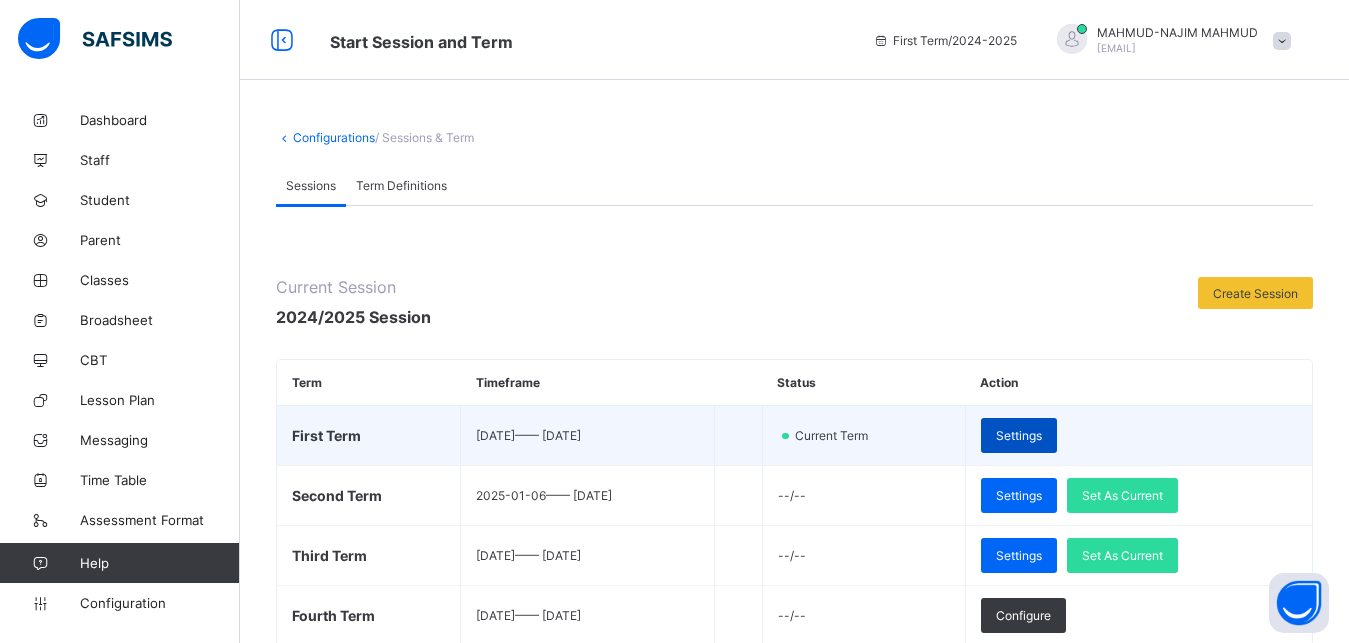 click on "Settings" at bounding box center [1019, 435] 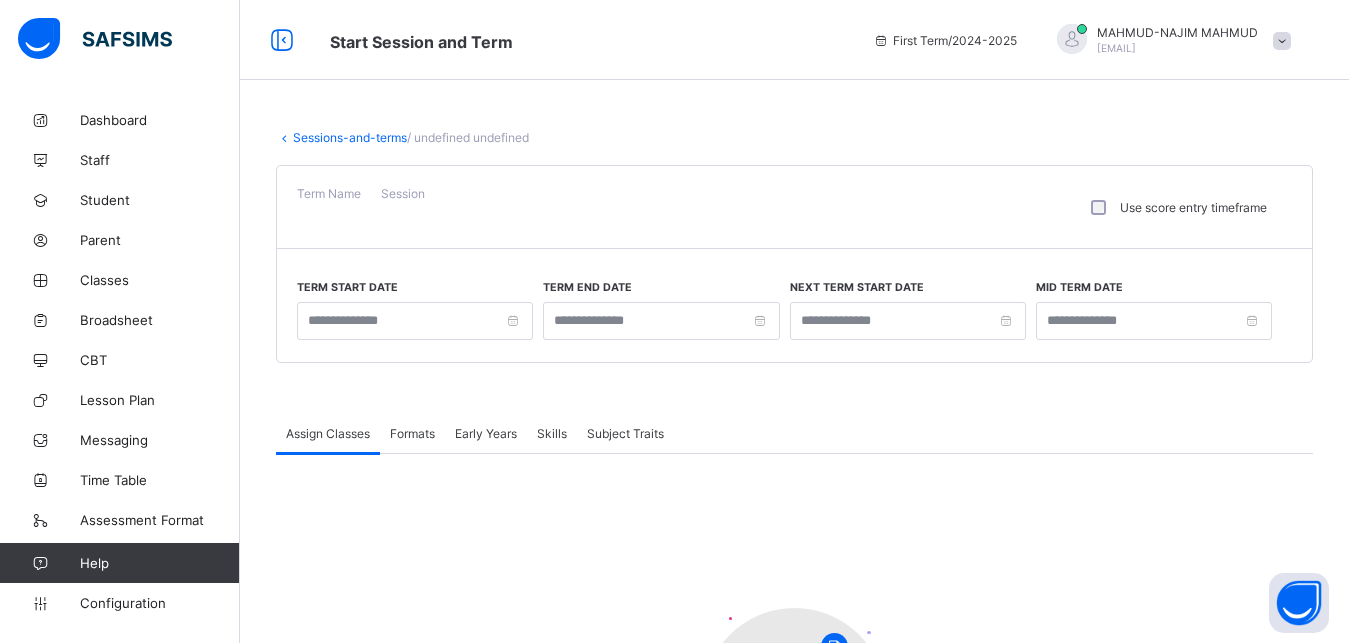 type on "**********" 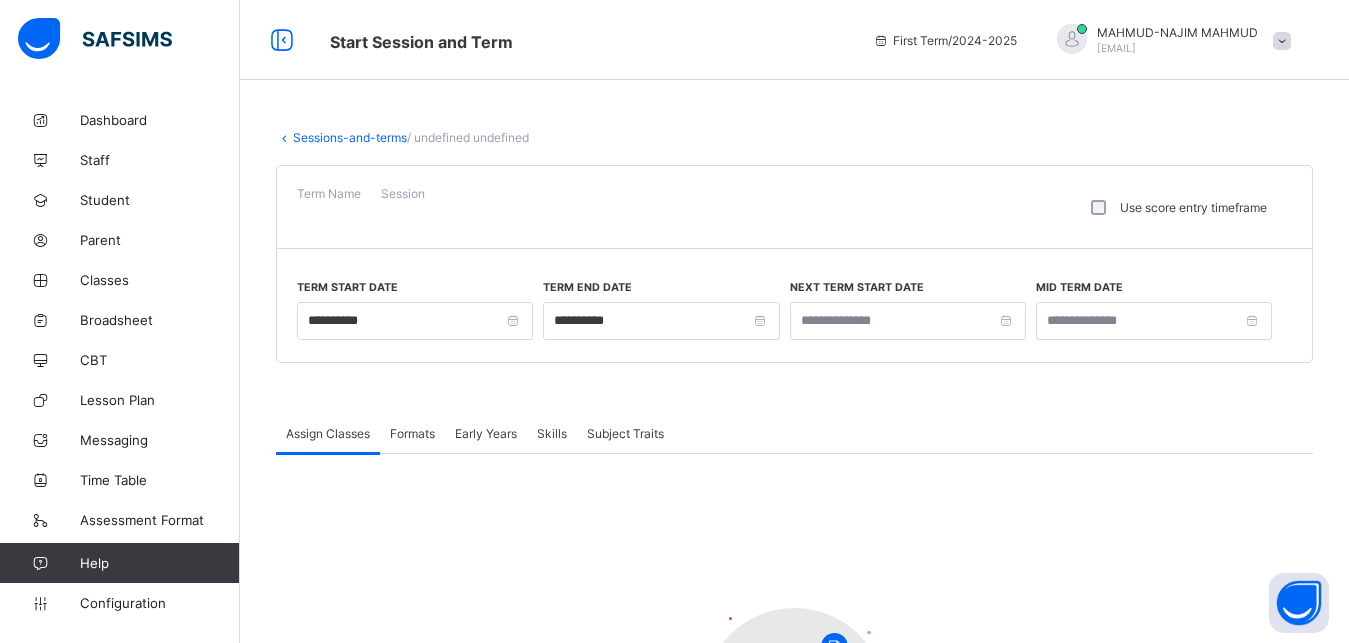 type on "**********" 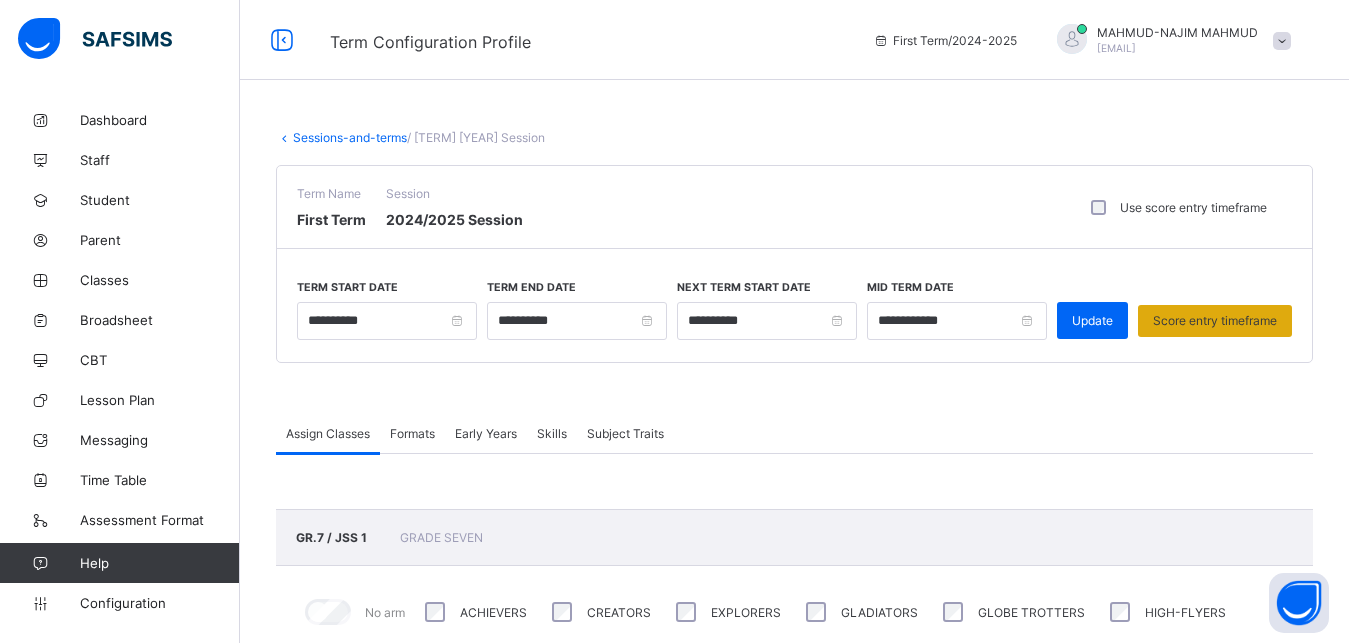 click on "Score entry timeframe" at bounding box center (1215, 320) 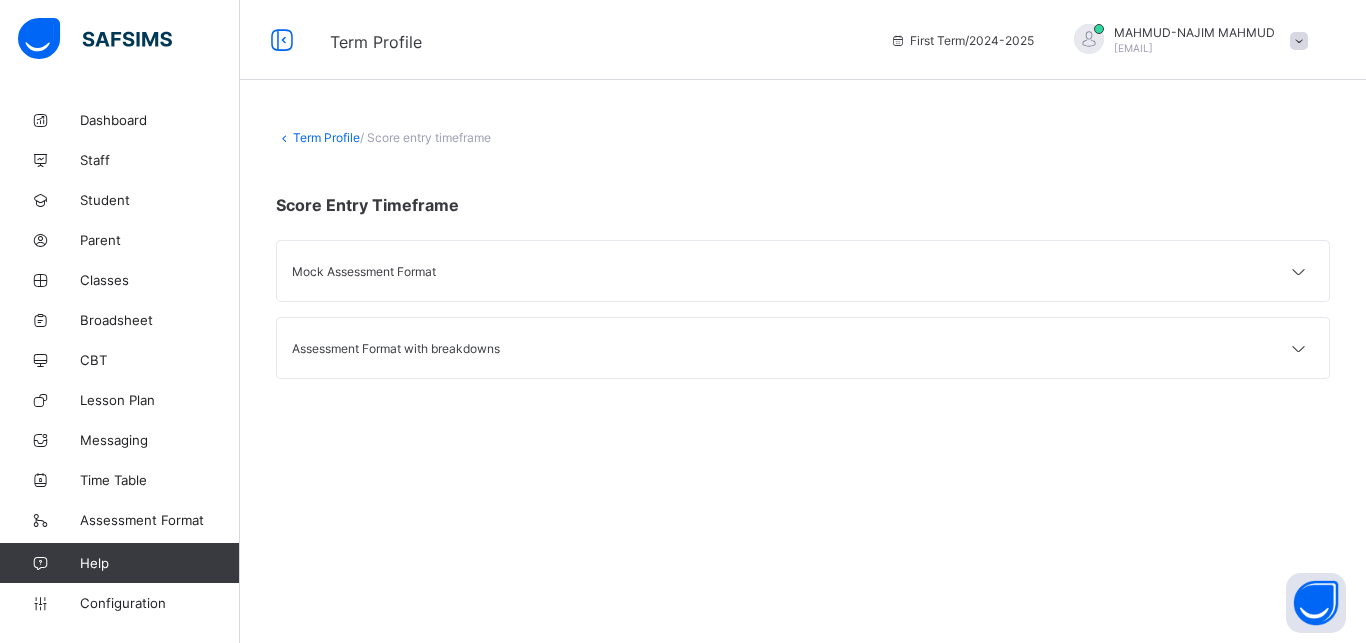 click on "Mock Assessment Format" at bounding box center (547, 271) 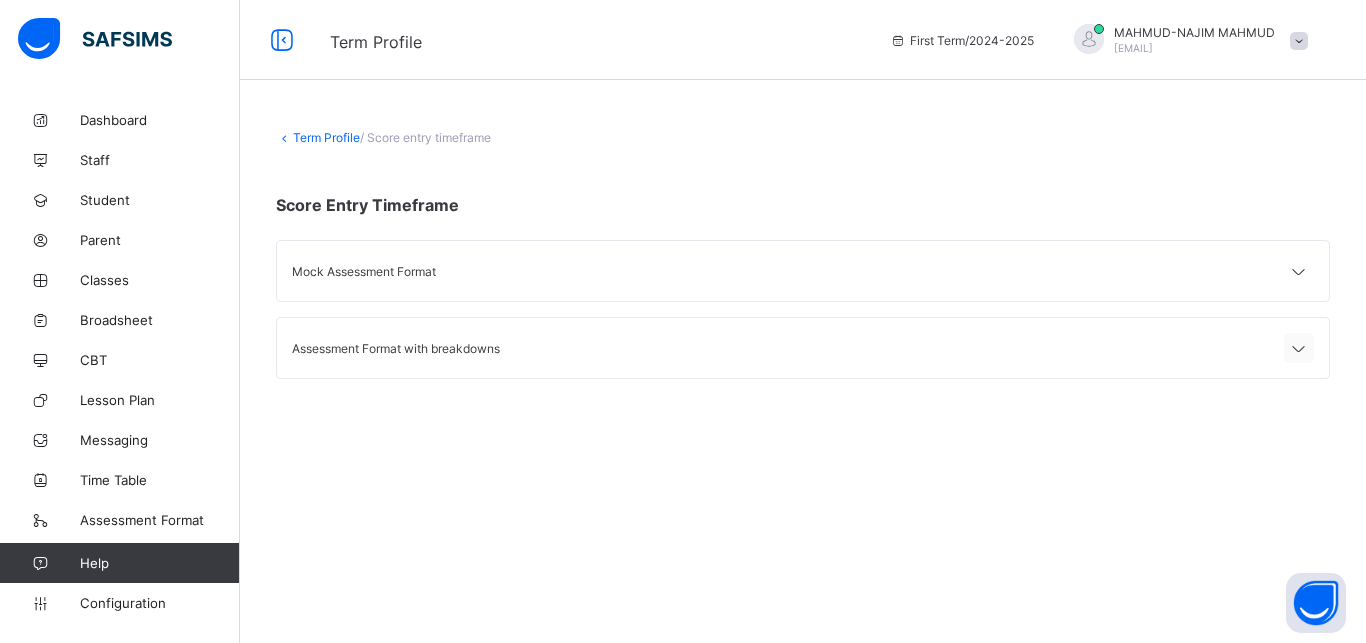 click at bounding box center (1299, 349) 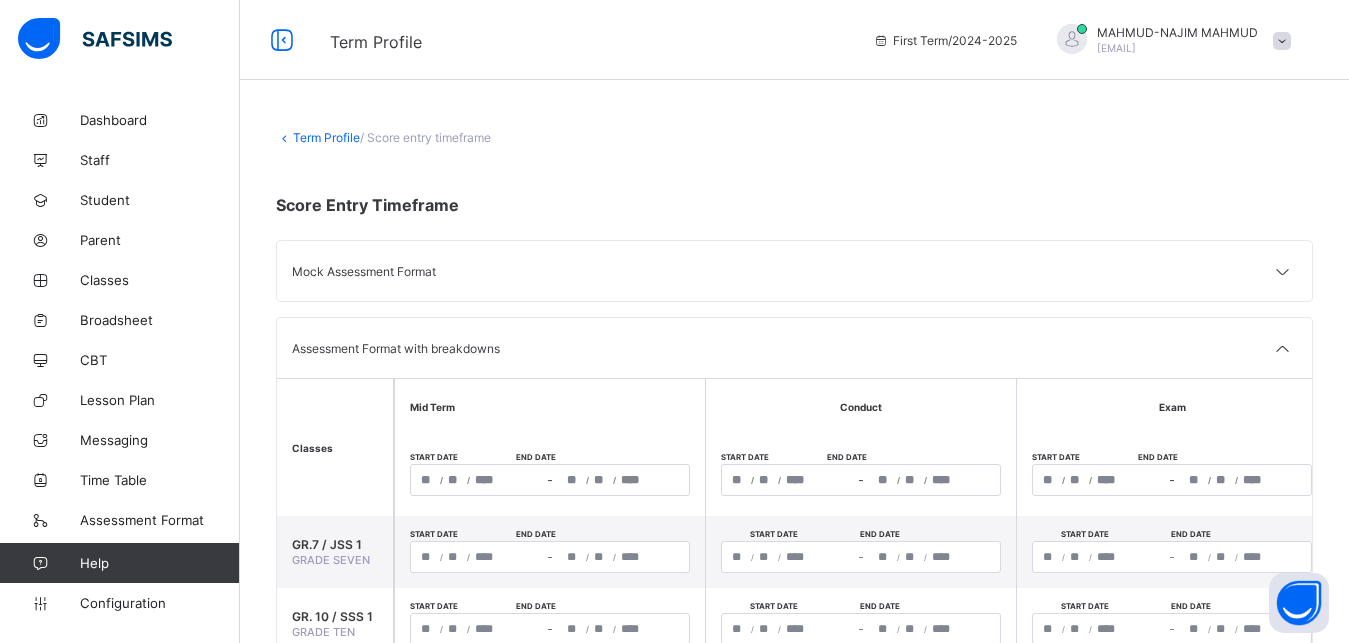 click on "/ /" at bounding box center (623, 480) 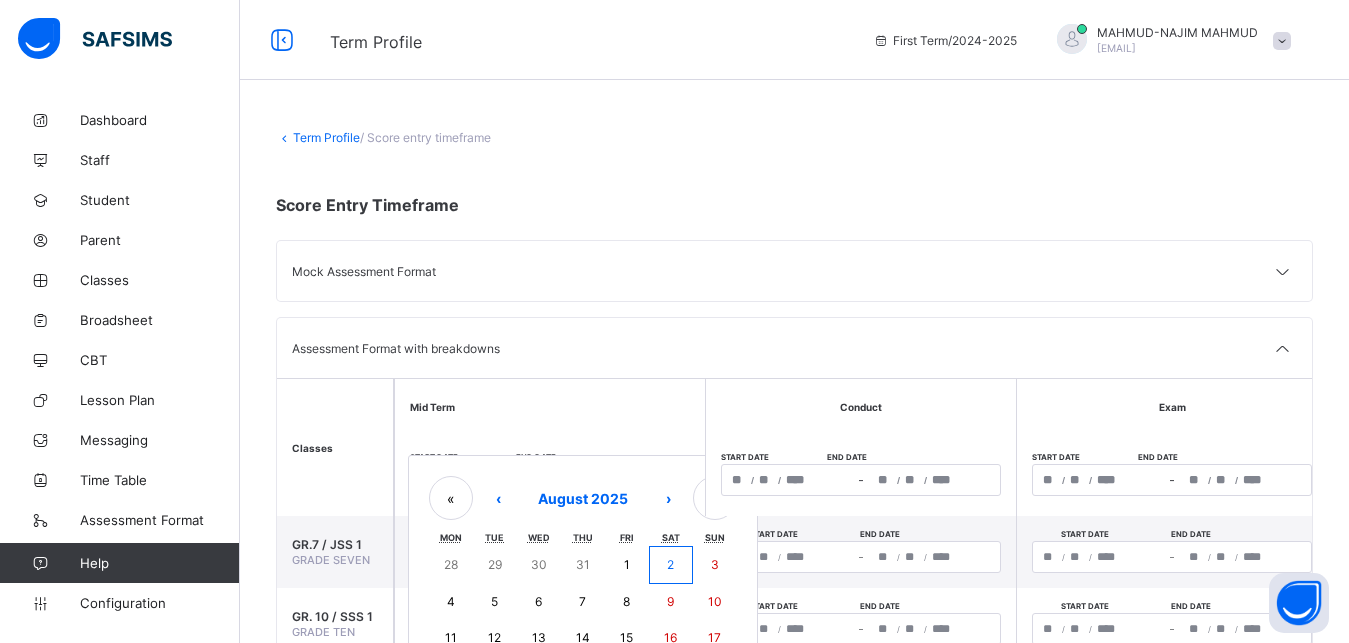 click on "2" at bounding box center [671, 565] 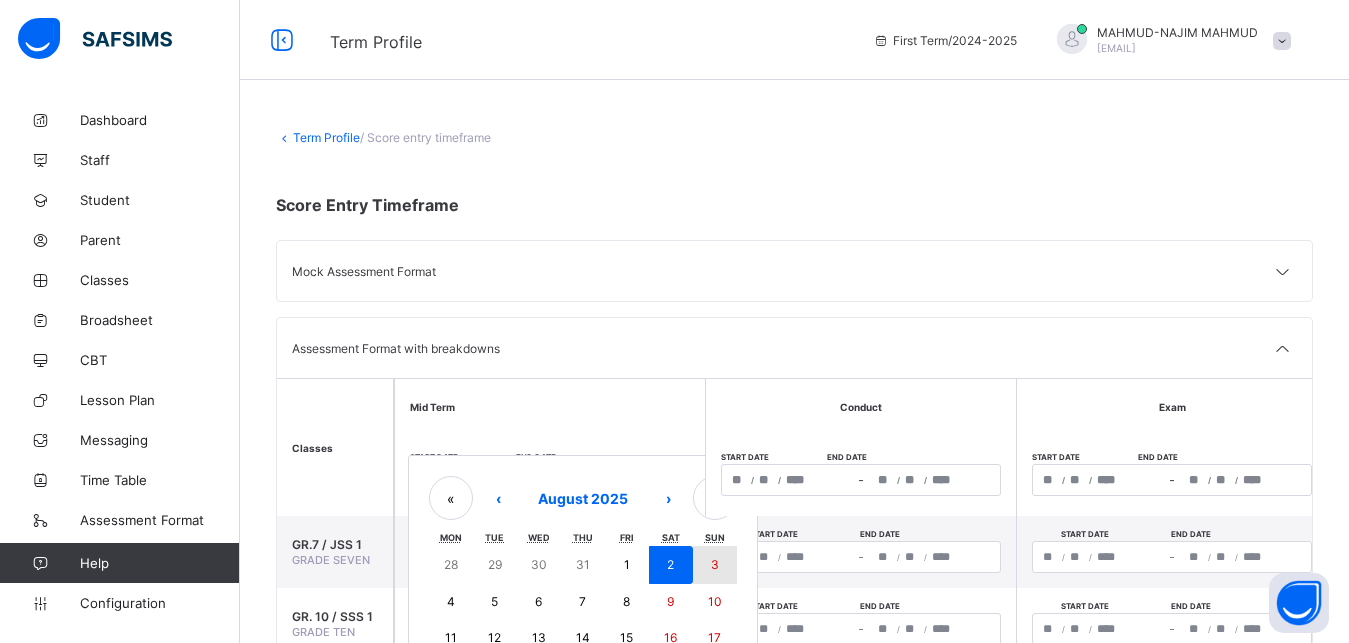 click on "3" at bounding box center (715, 564) 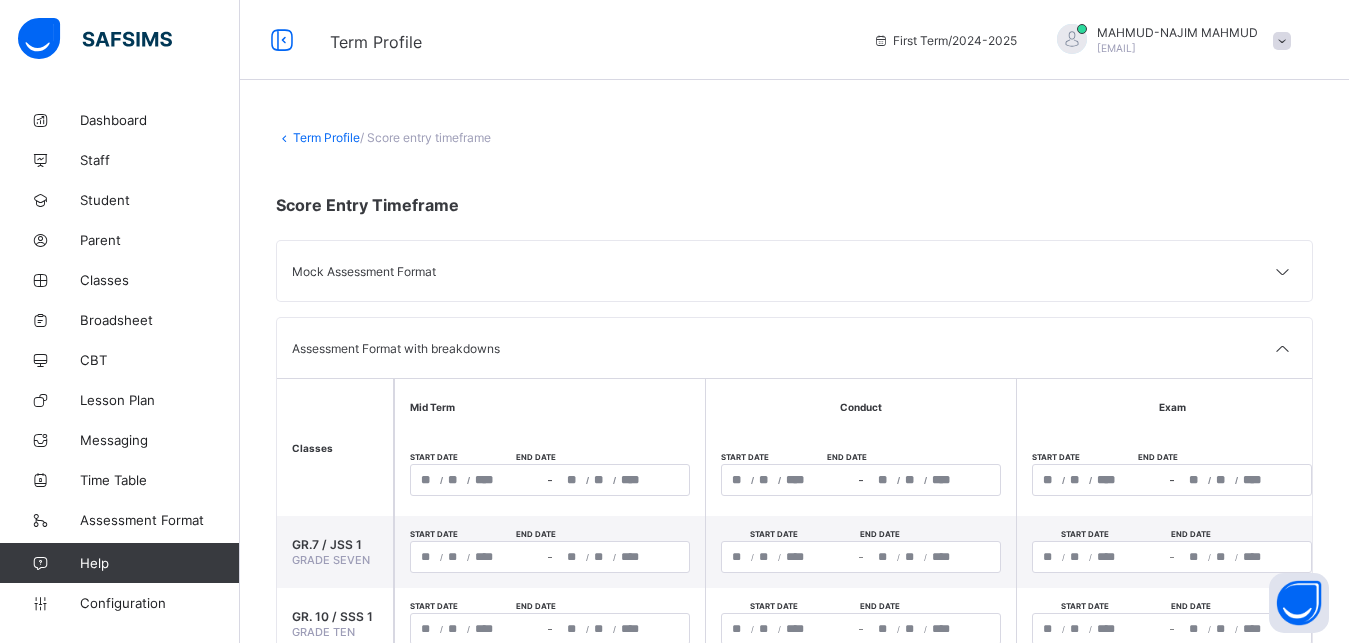 click on "/ /" at bounding box center (788, 480) 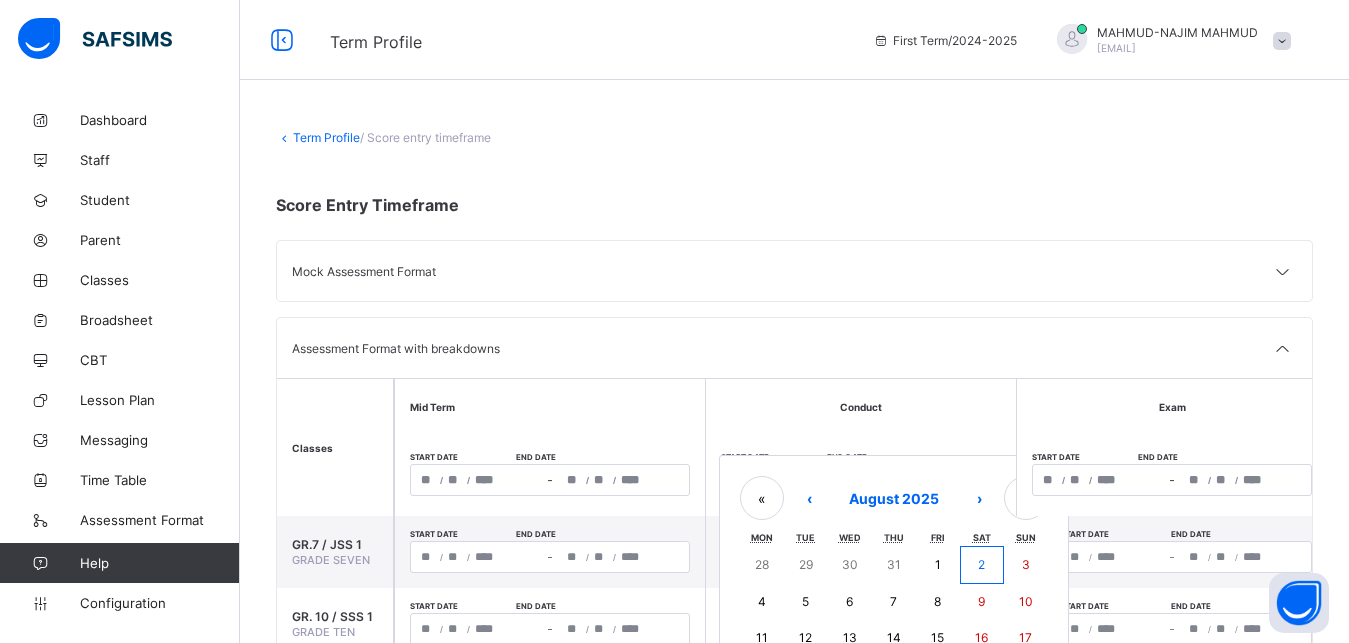 click on "2" at bounding box center [982, 565] 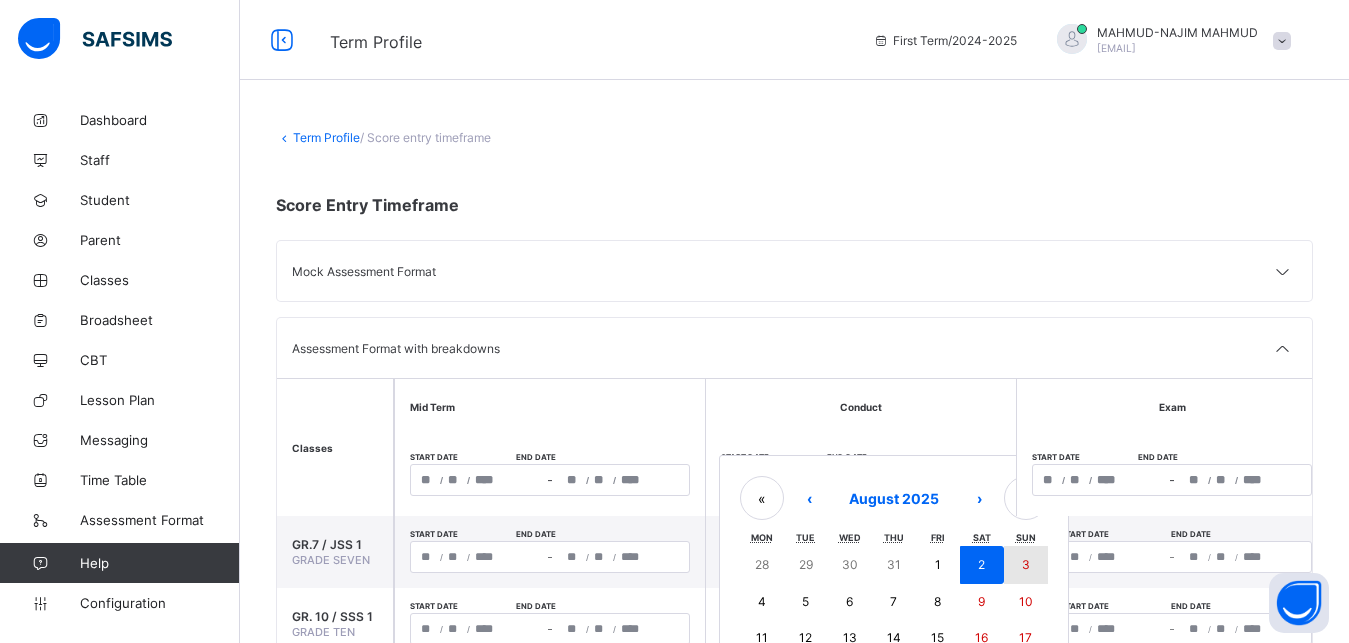 click on "3" at bounding box center (1026, 565) 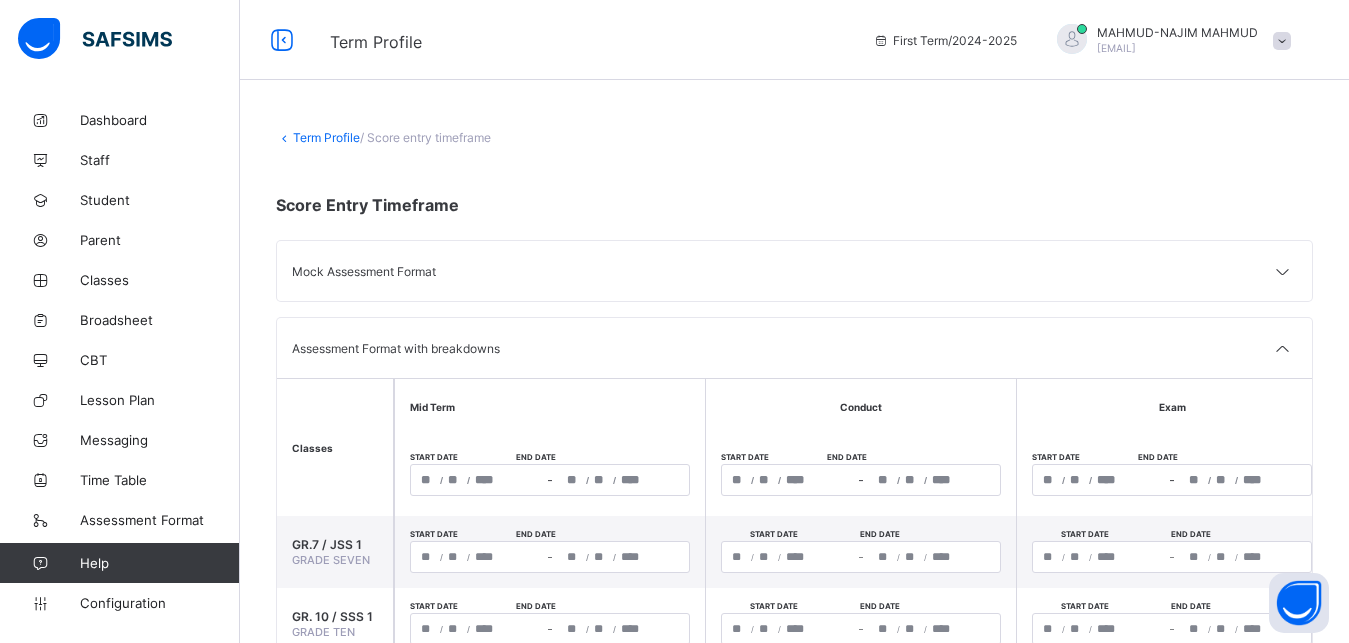 click 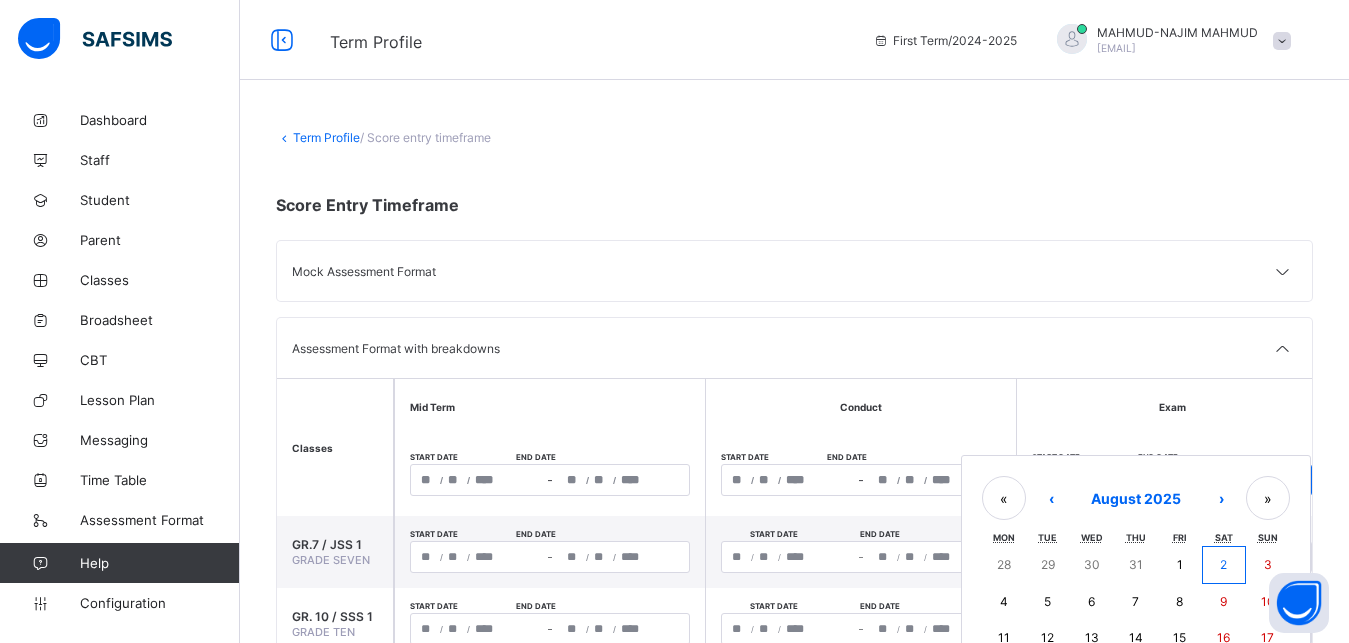 click on "2" at bounding box center [1224, 565] 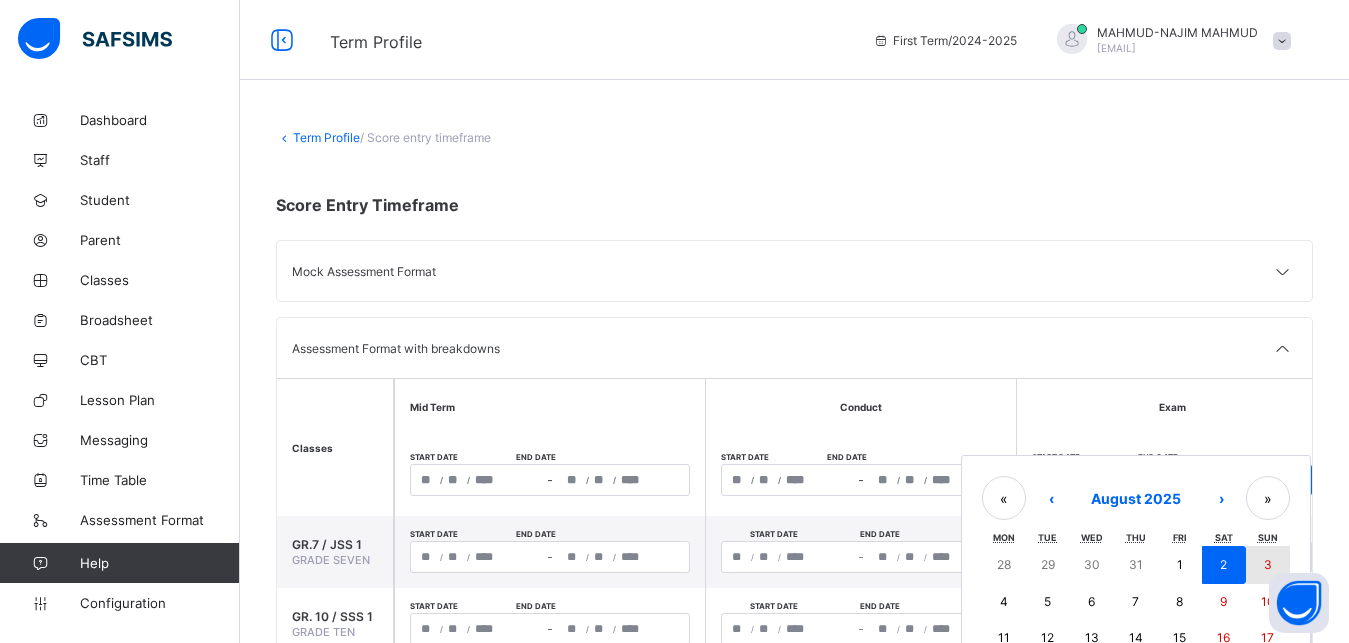 click on "3" at bounding box center (1268, 564) 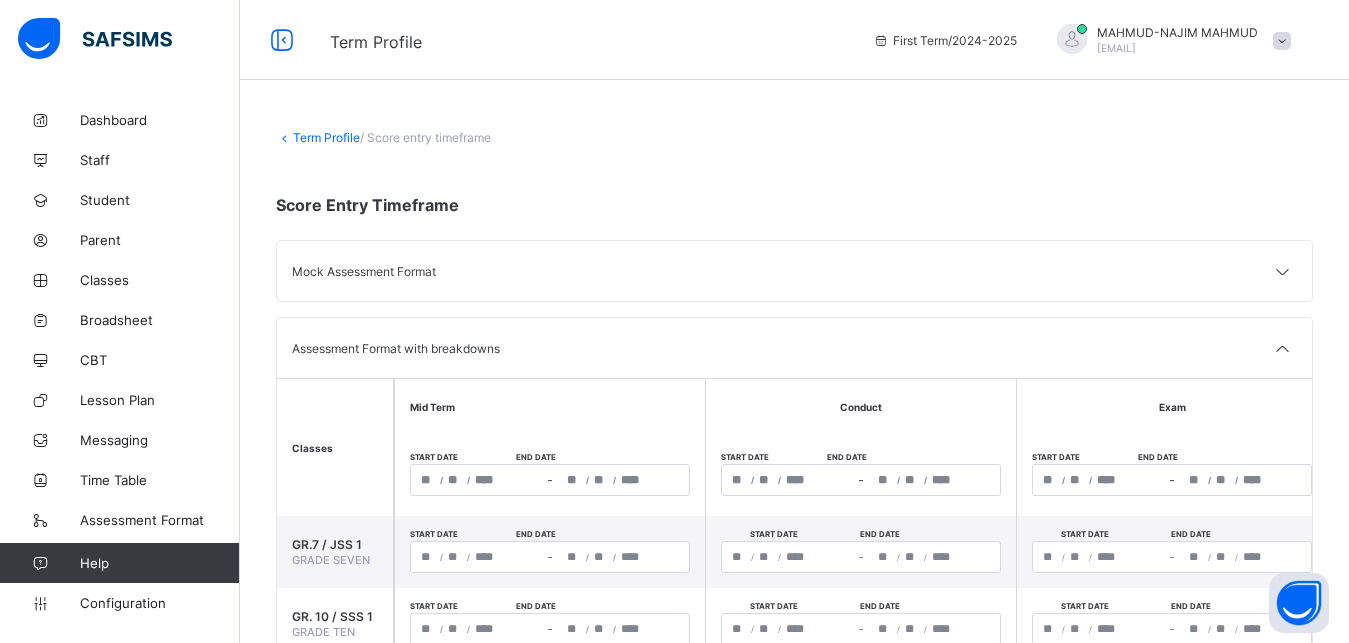 scroll, scrollTop: 0, scrollLeft: 104, axis: horizontal 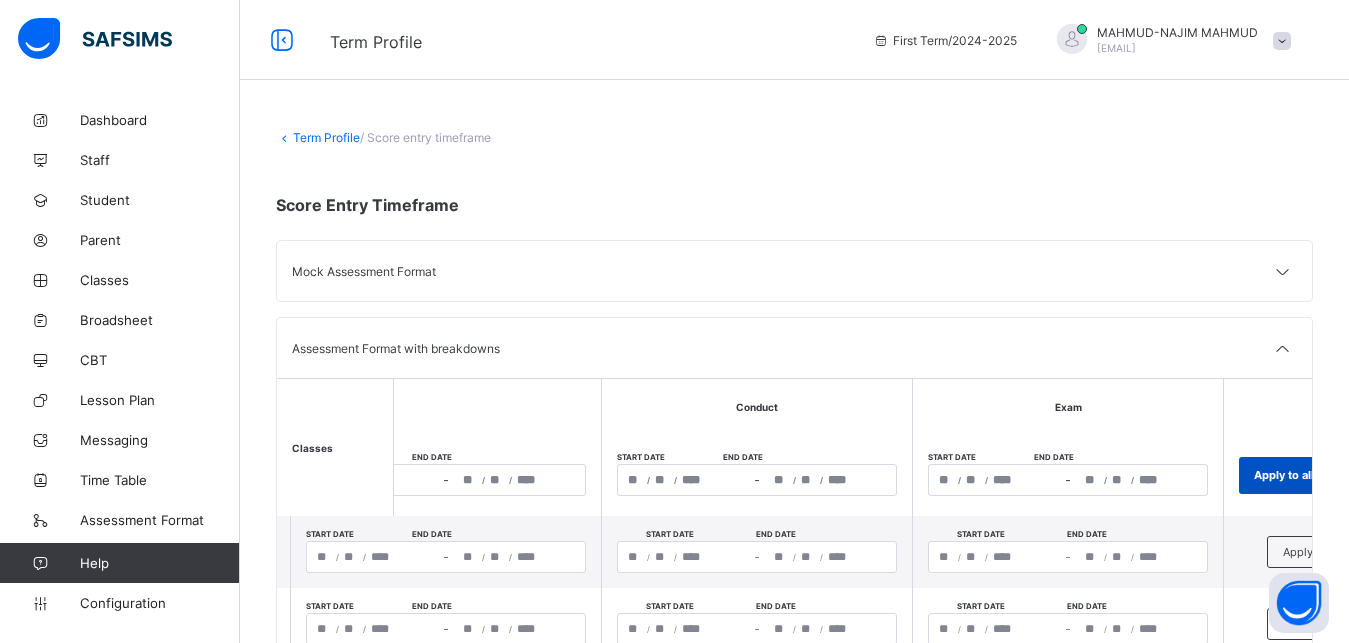 click on "Apply to all" at bounding box center (1284, 475) 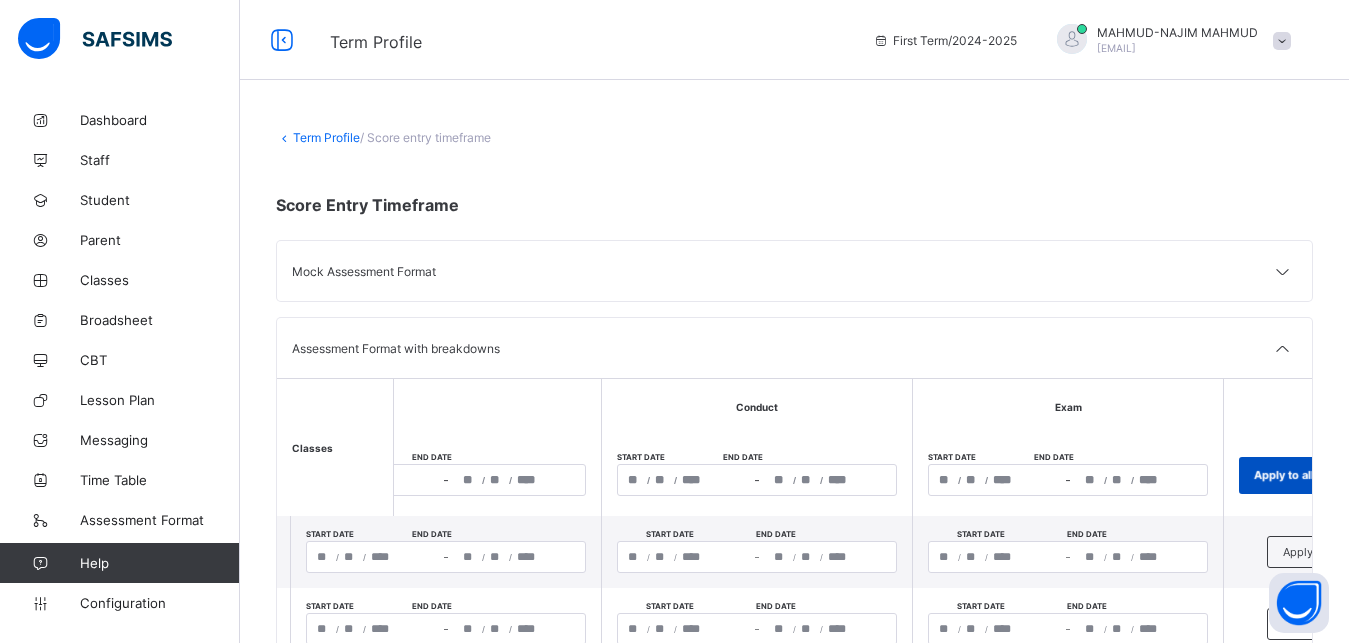 type on "**********" 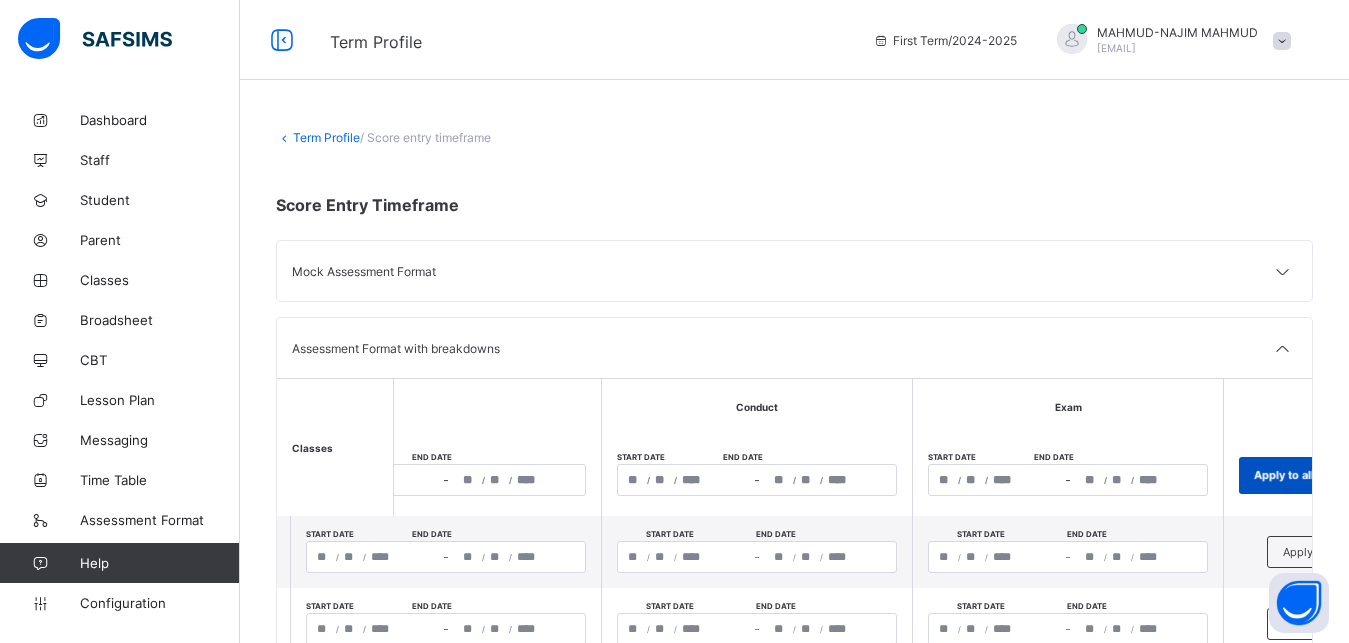 type on "*" 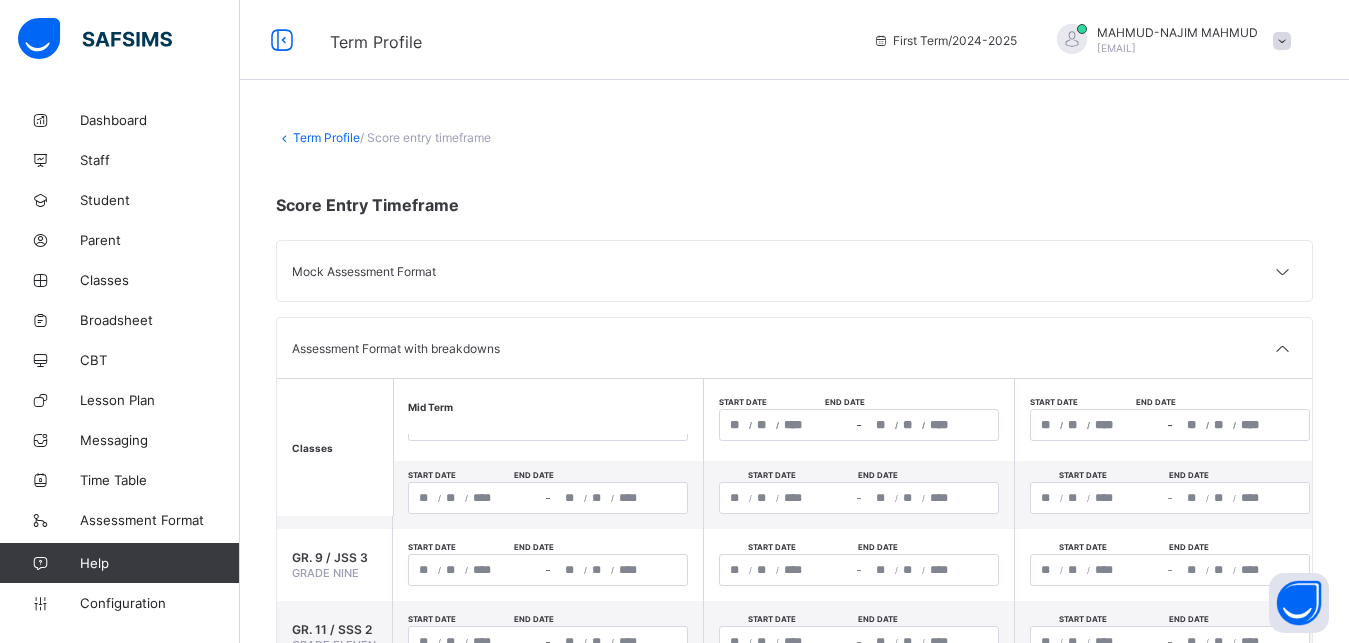 scroll, scrollTop: 231, scrollLeft: 2, axis: both 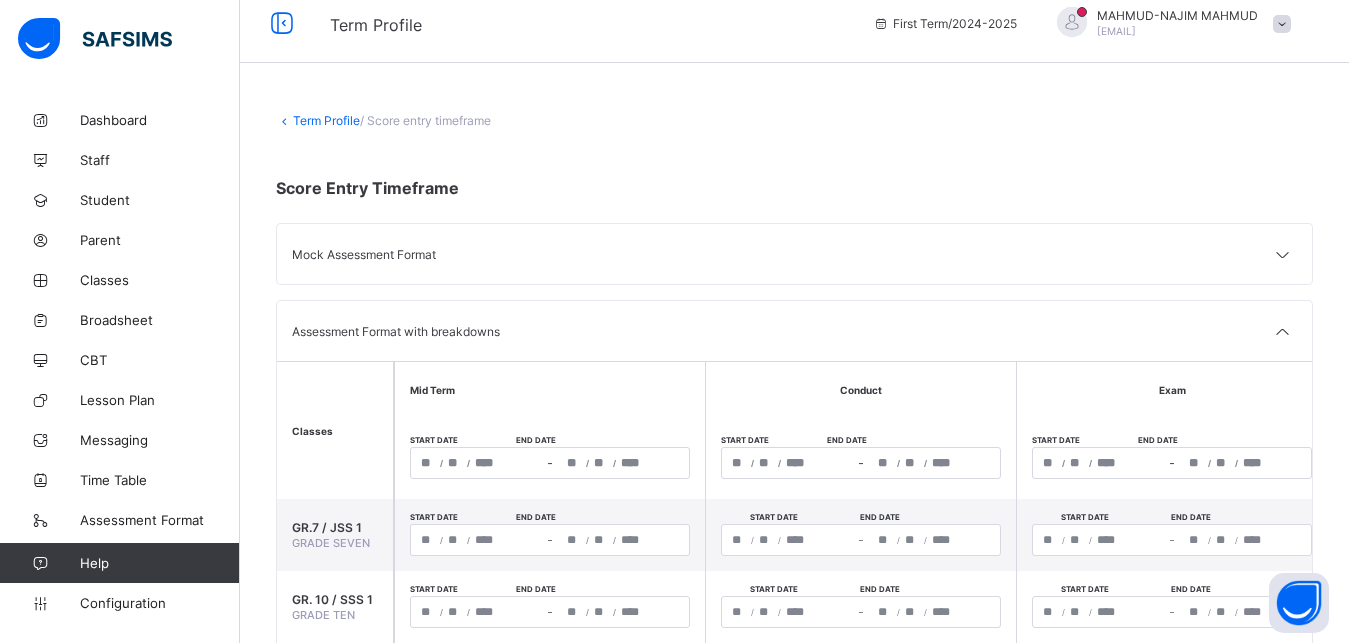 drag, startPoint x: 1157, startPoint y: 509, endPoint x: 1152, endPoint y: 475, distance: 34.36568 